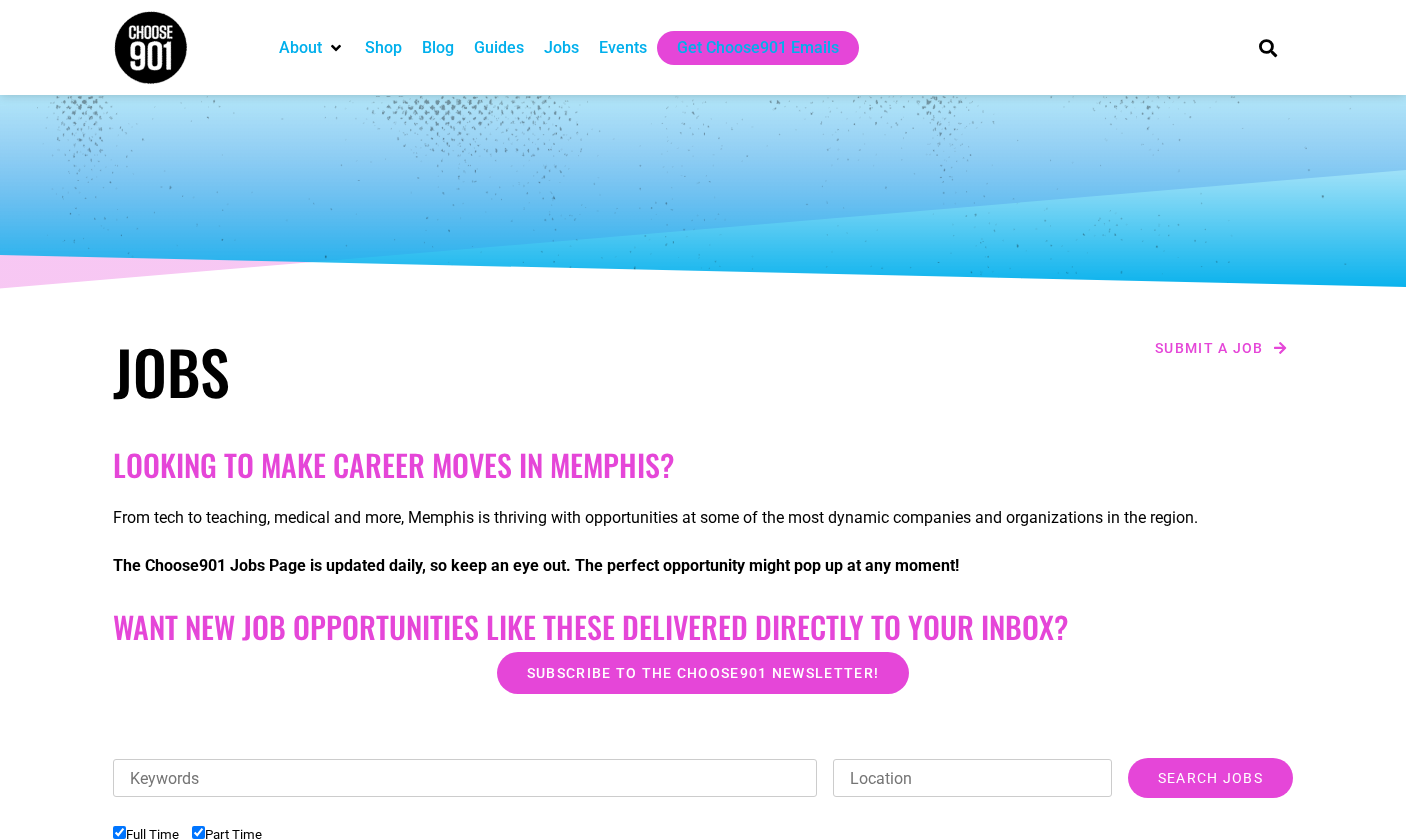 scroll, scrollTop: 521, scrollLeft: 0, axis: vertical 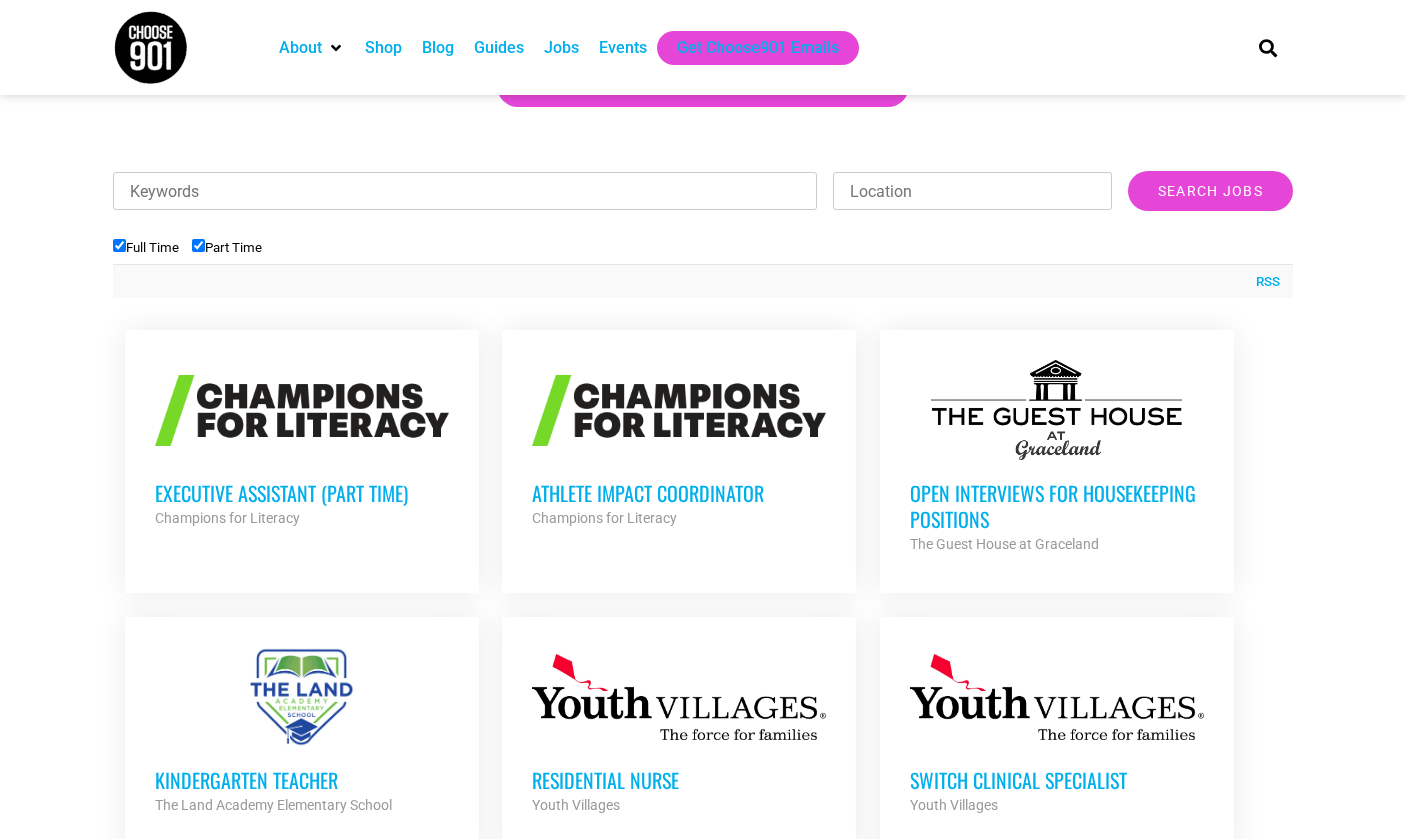 click on "Open Interviews for Housekeeping Positions" at bounding box center [1057, 506] 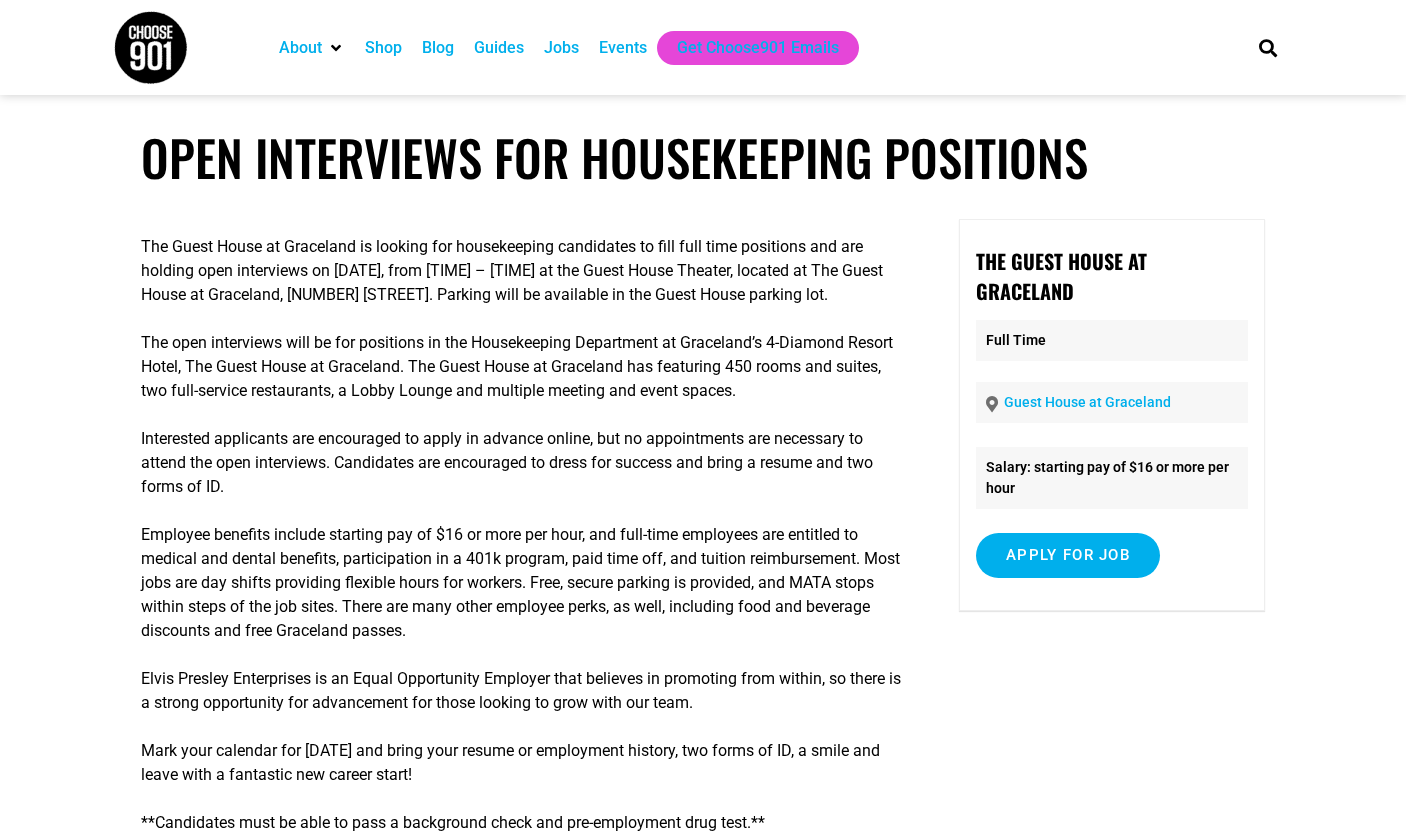 scroll, scrollTop: 0, scrollLeft: 0, axis: both 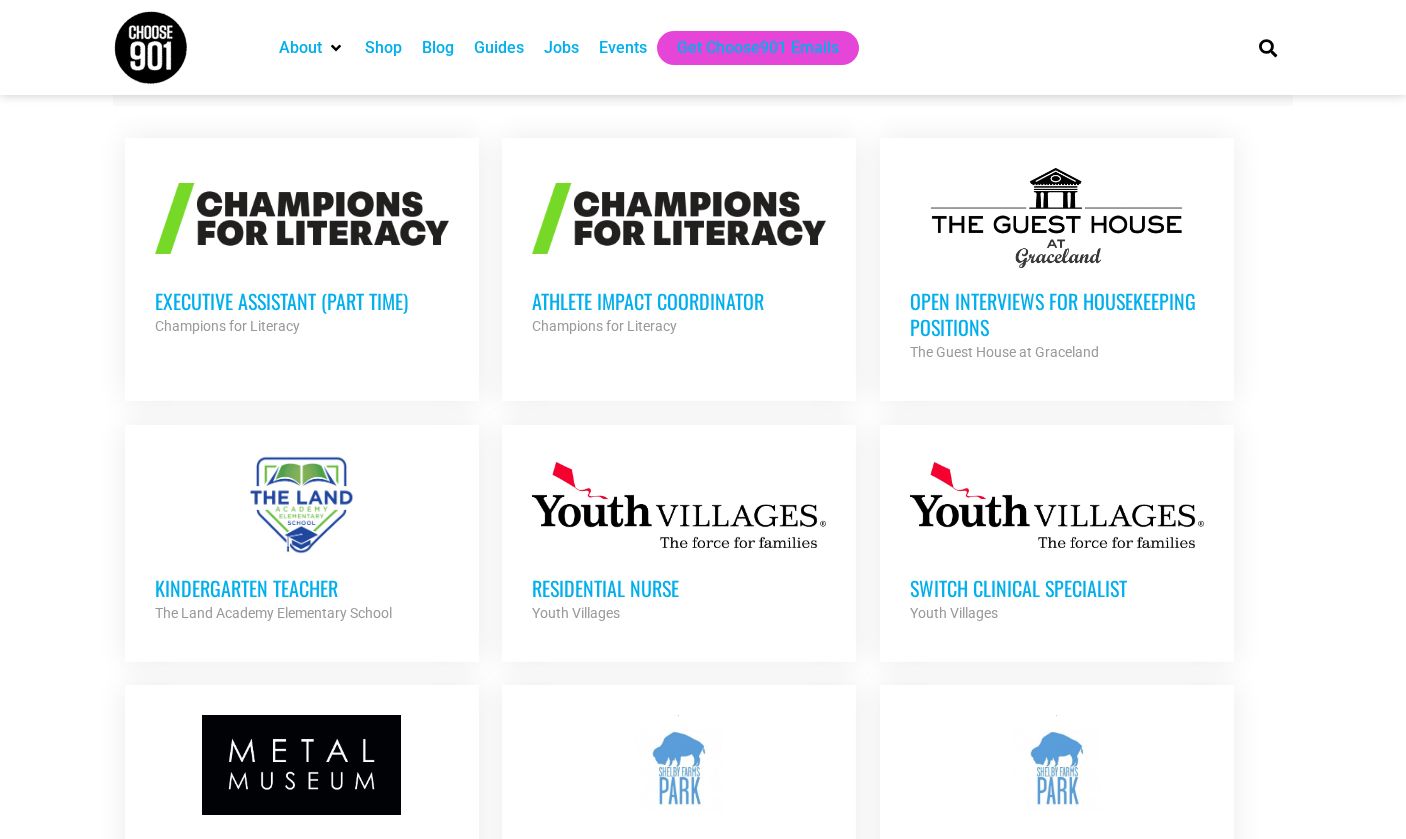 click on "Executive Assistant (Part Time)" at bounding box center [302, 301] 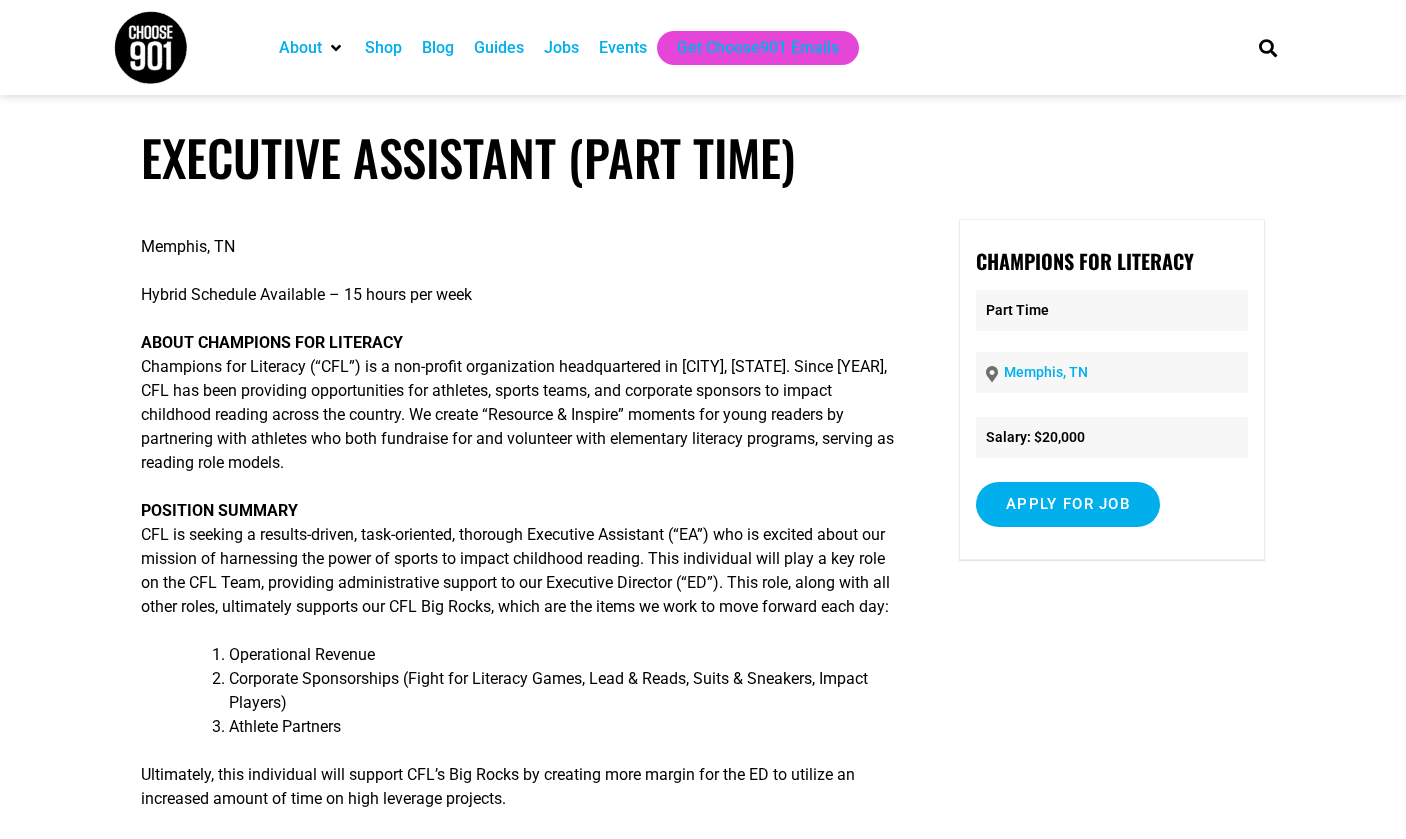 scroll, scrollTop: 0, scrollLeft: 0, axis: both 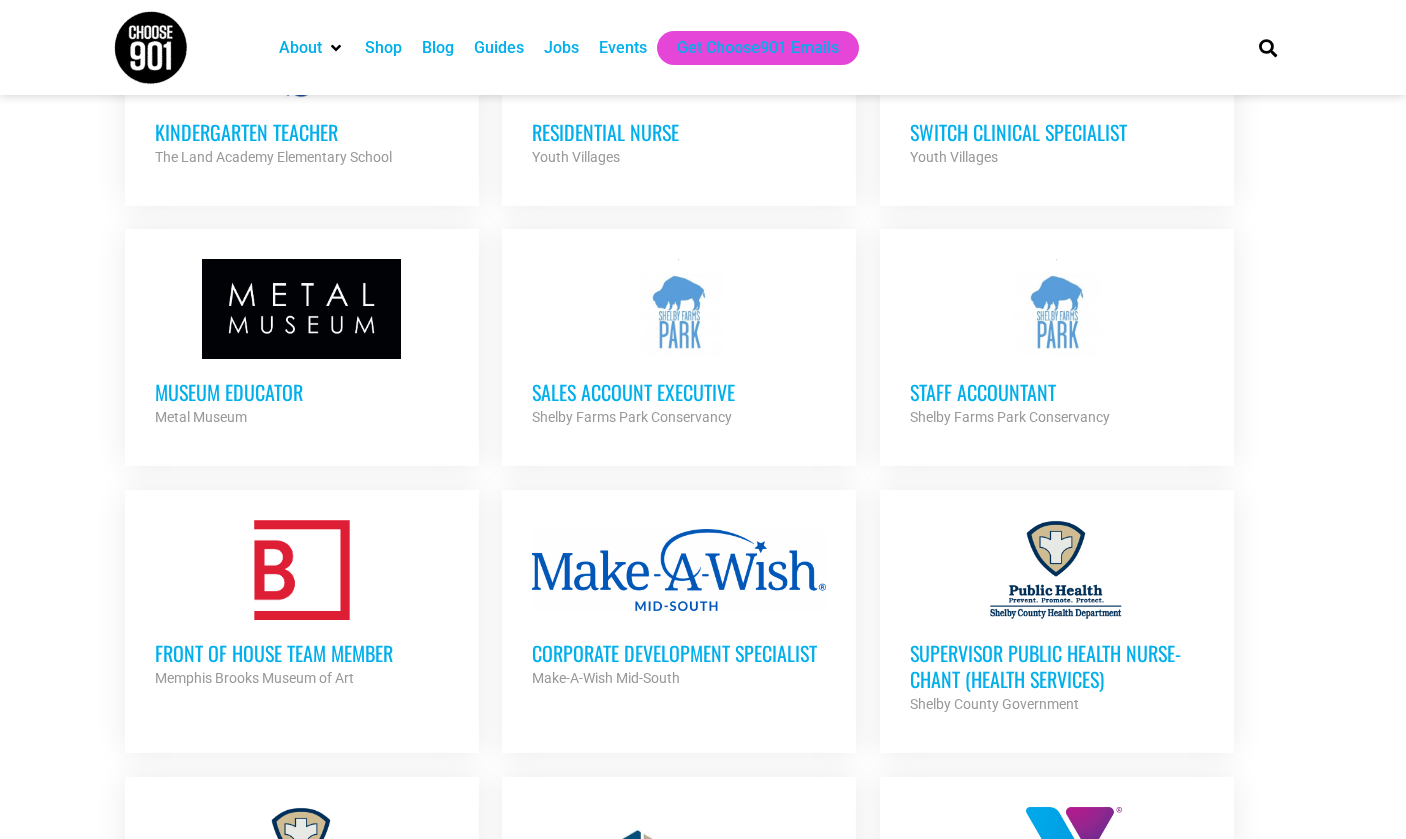 click on "Museum Educator
Metal Museum
Partner Org" at bounding box center (302, 394) 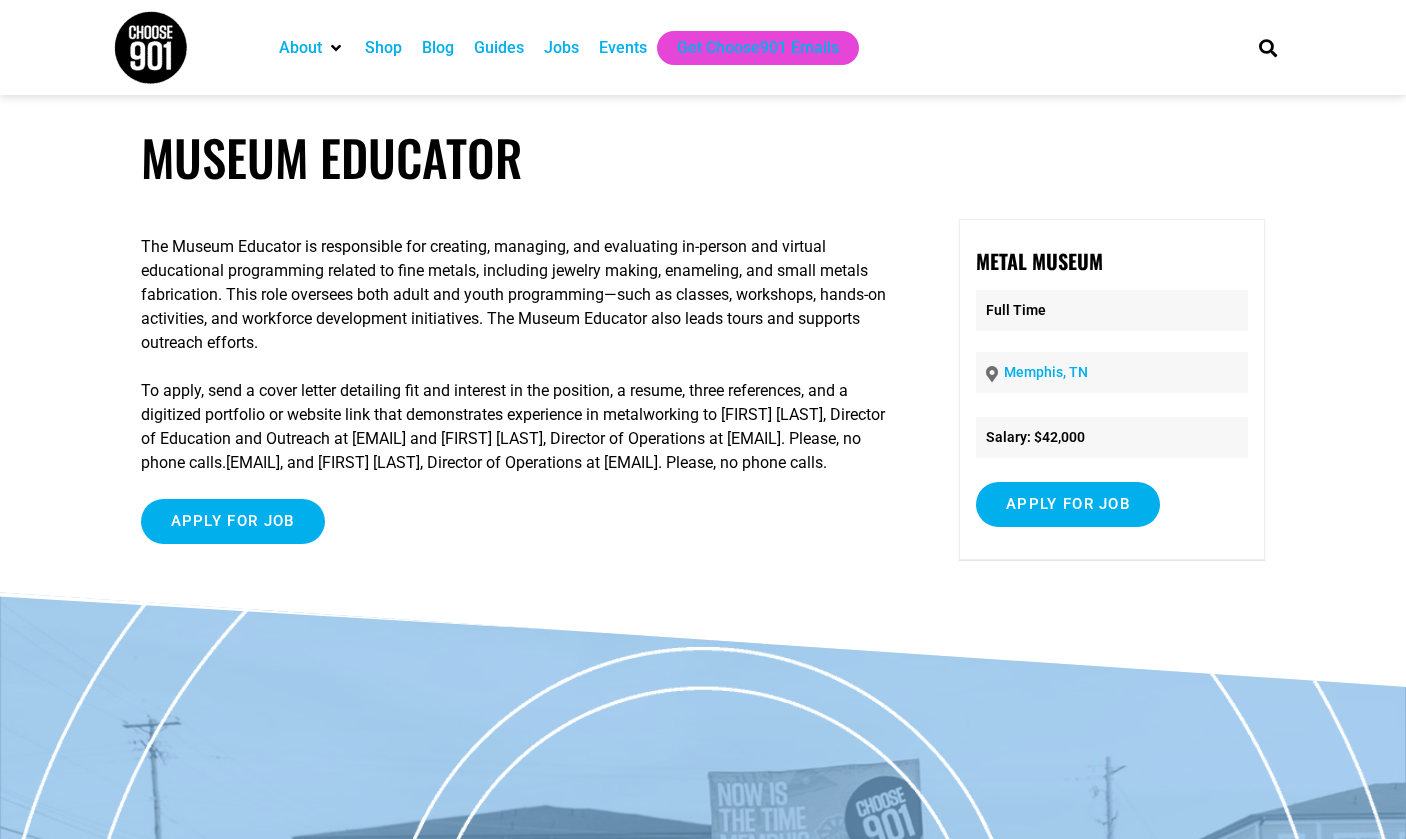 scroll, scrollTop: 0, scrollLeft: 0, axis: both 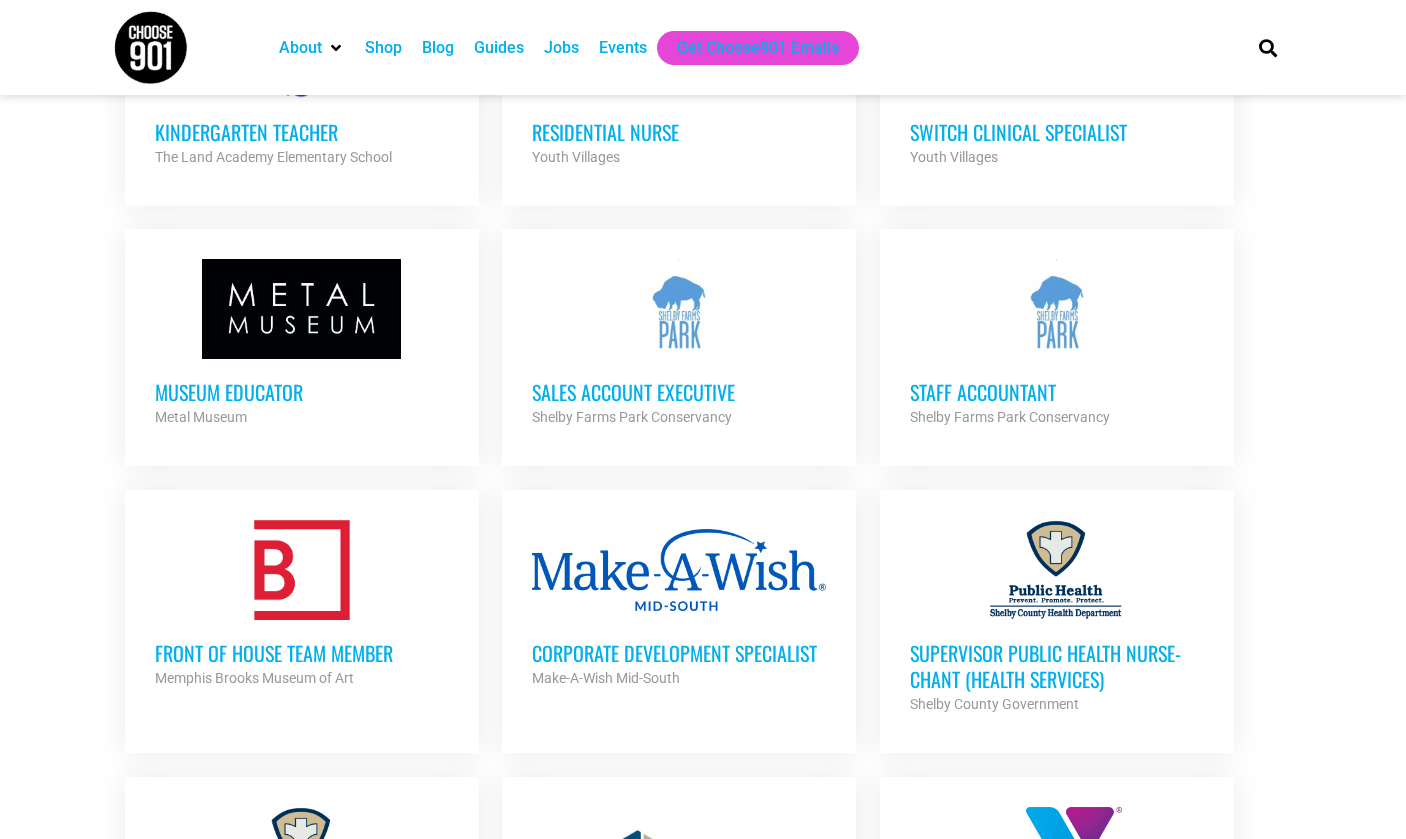 click at bounding box center [302, 570] 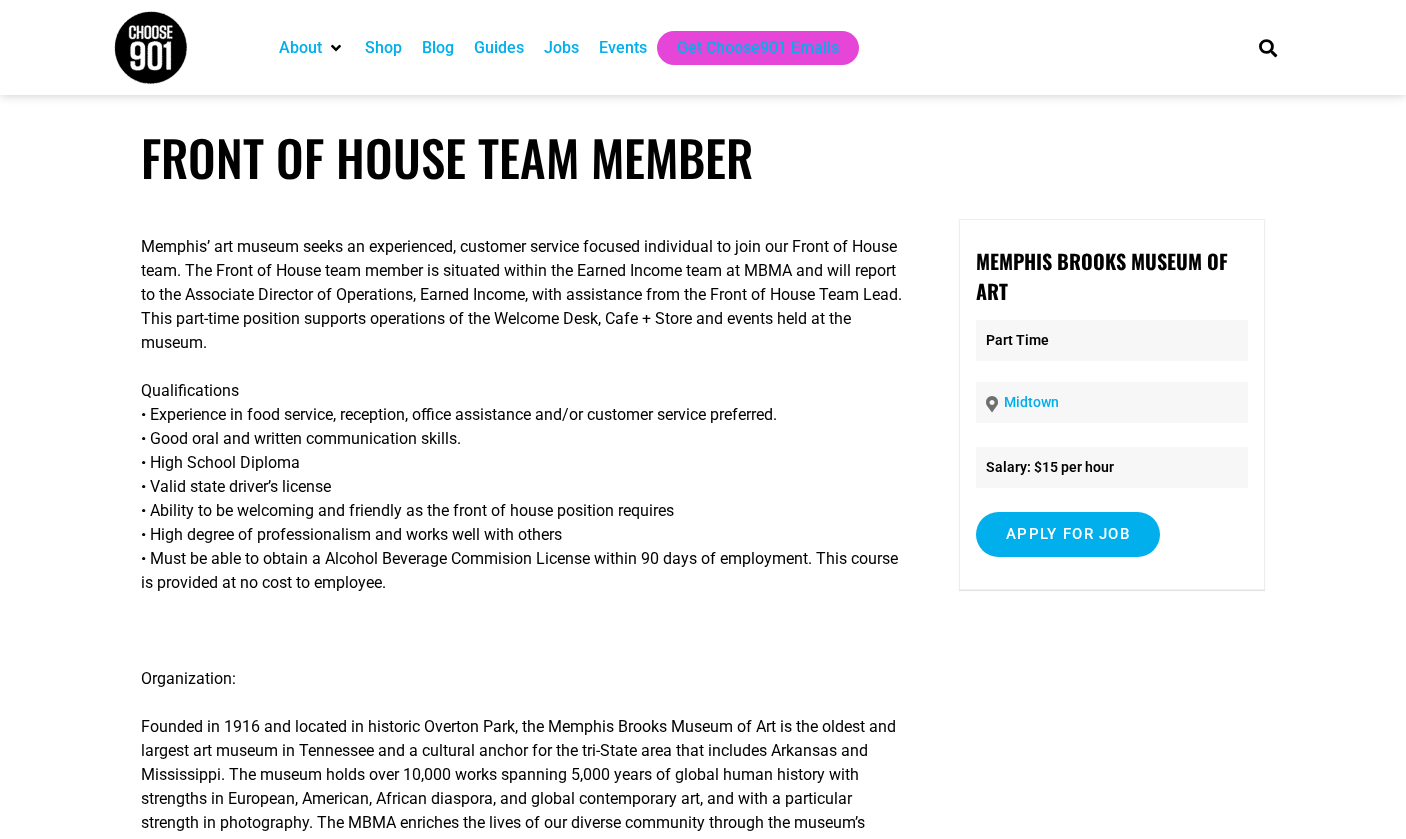 scroll, scrollTop: 0, scrollLeft: 0, axis: both 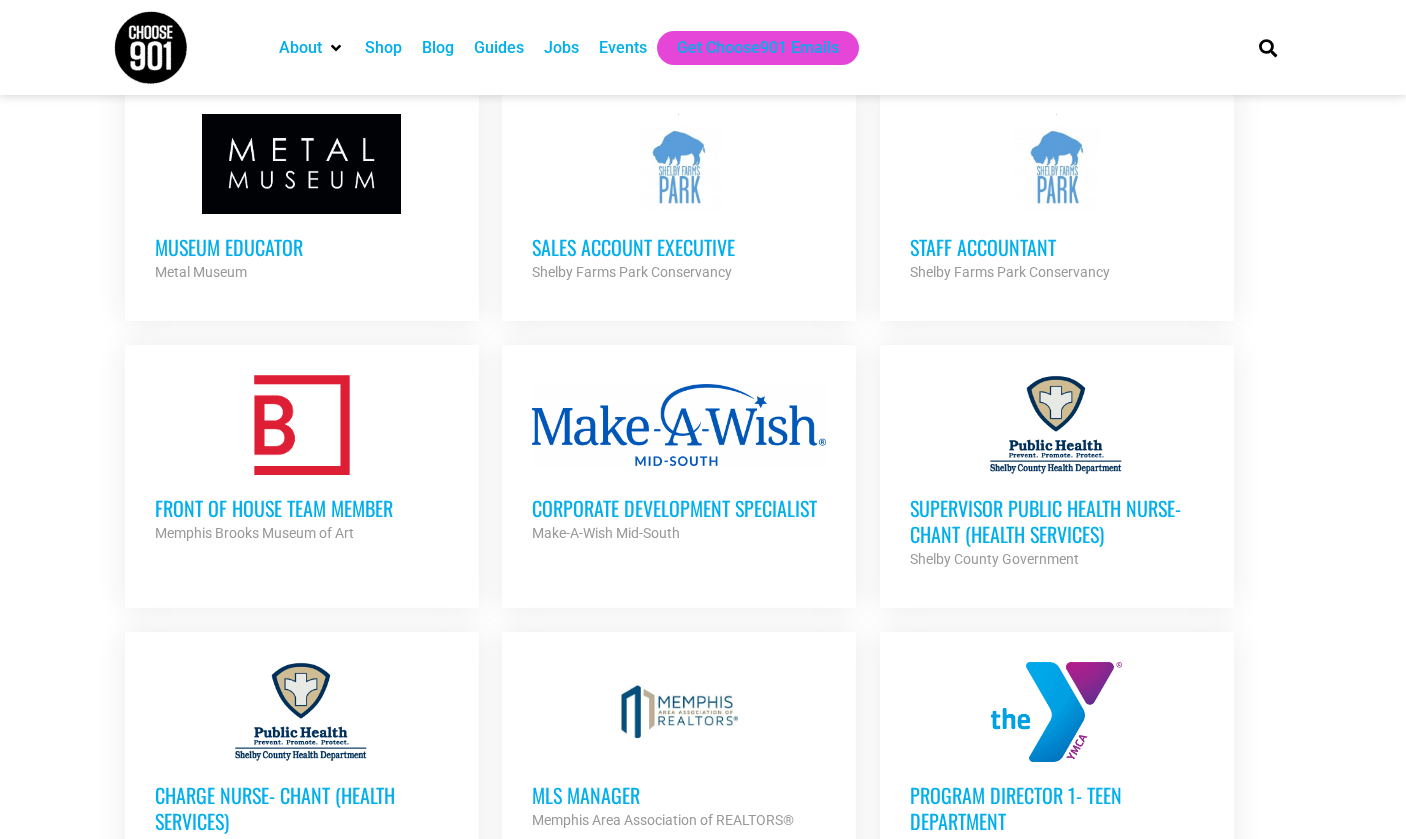 click at bounding box center [302, 425] 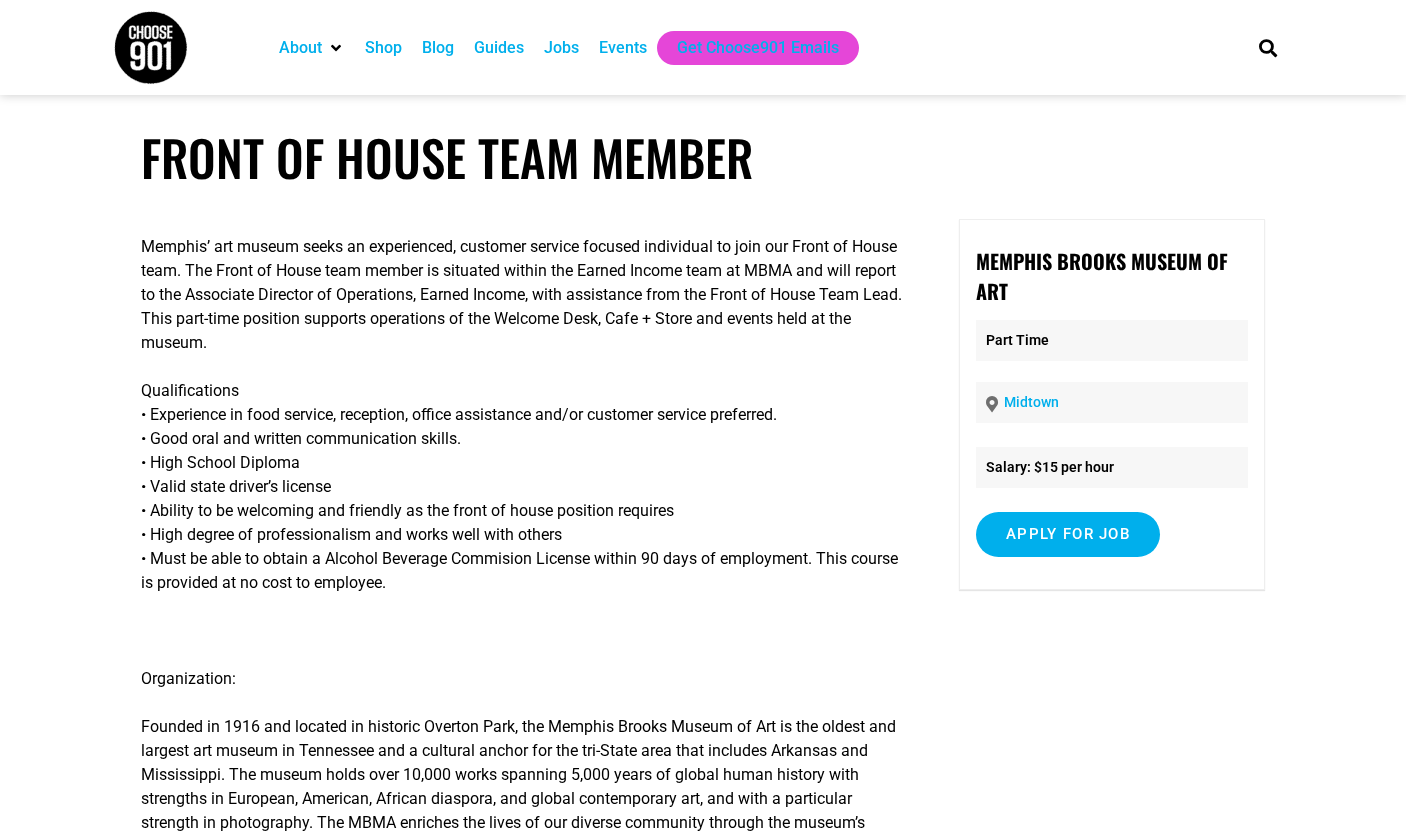 scroll, scrollTop: 0, scrollLeft: 0, axis: both 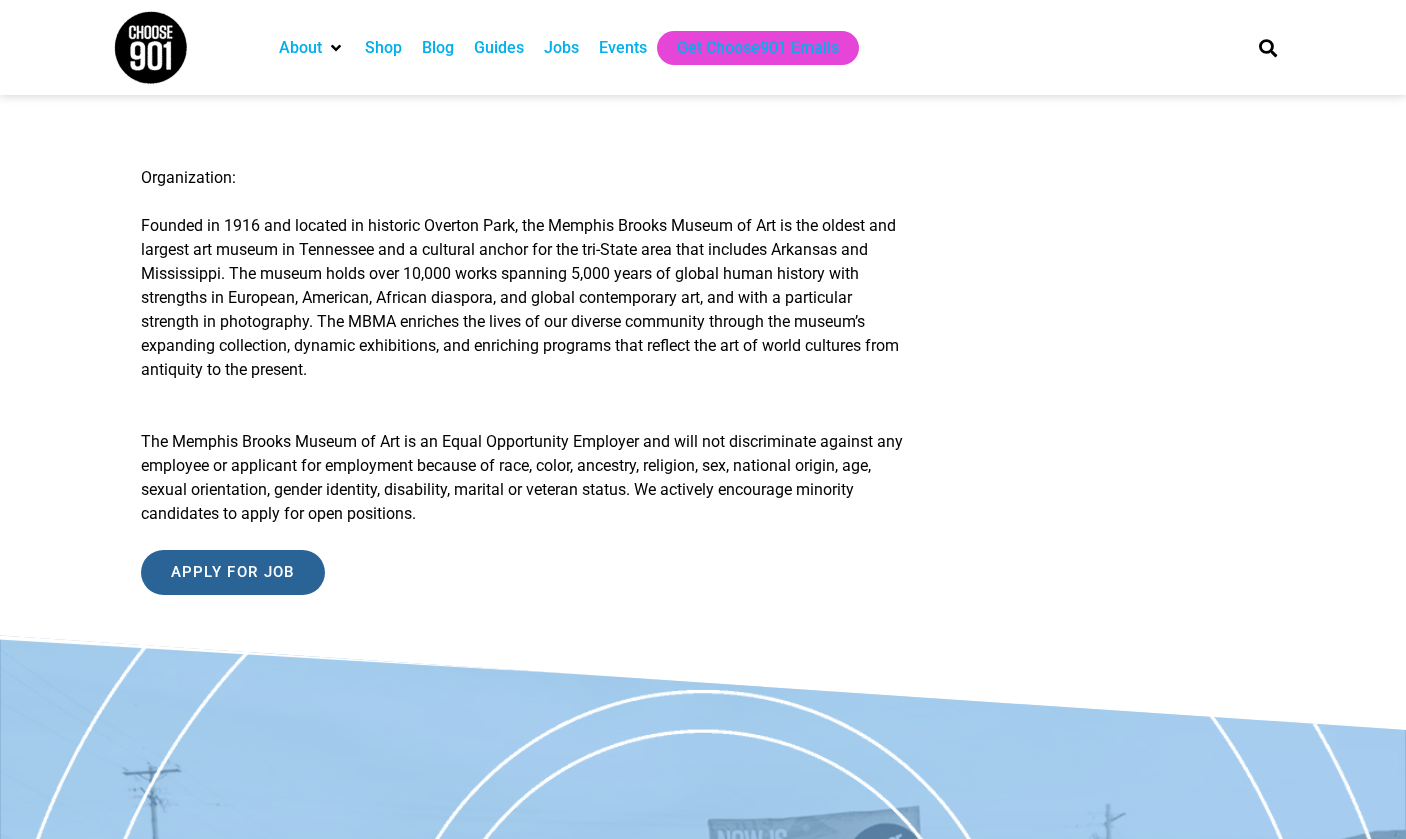 click on "Apply for job" at bounding box center (233, 572) 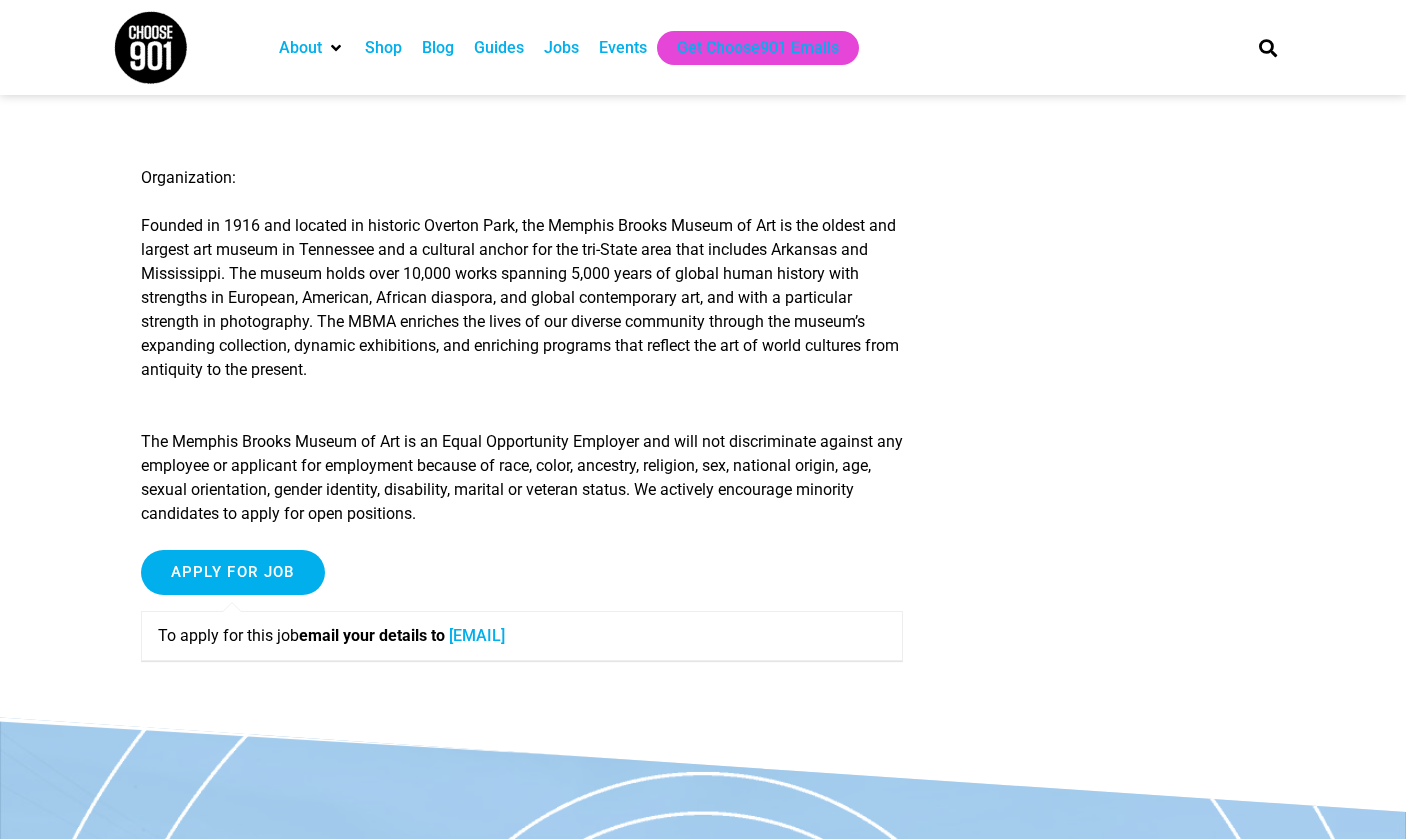 click on "[EMAIL]" at bounding box center [477, 635] 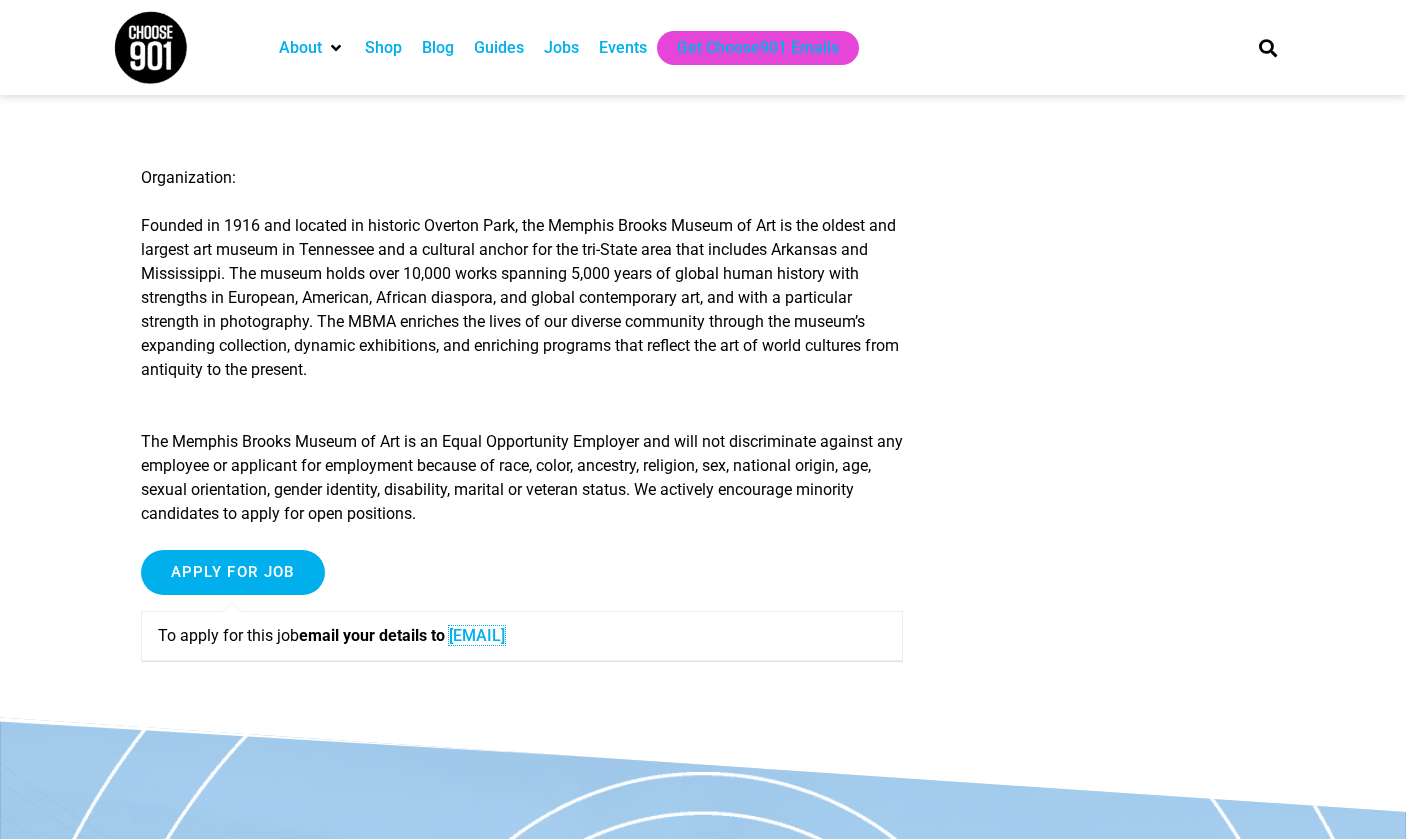scroll, scrollTop: 0, scrollLeft: 0, axis: both 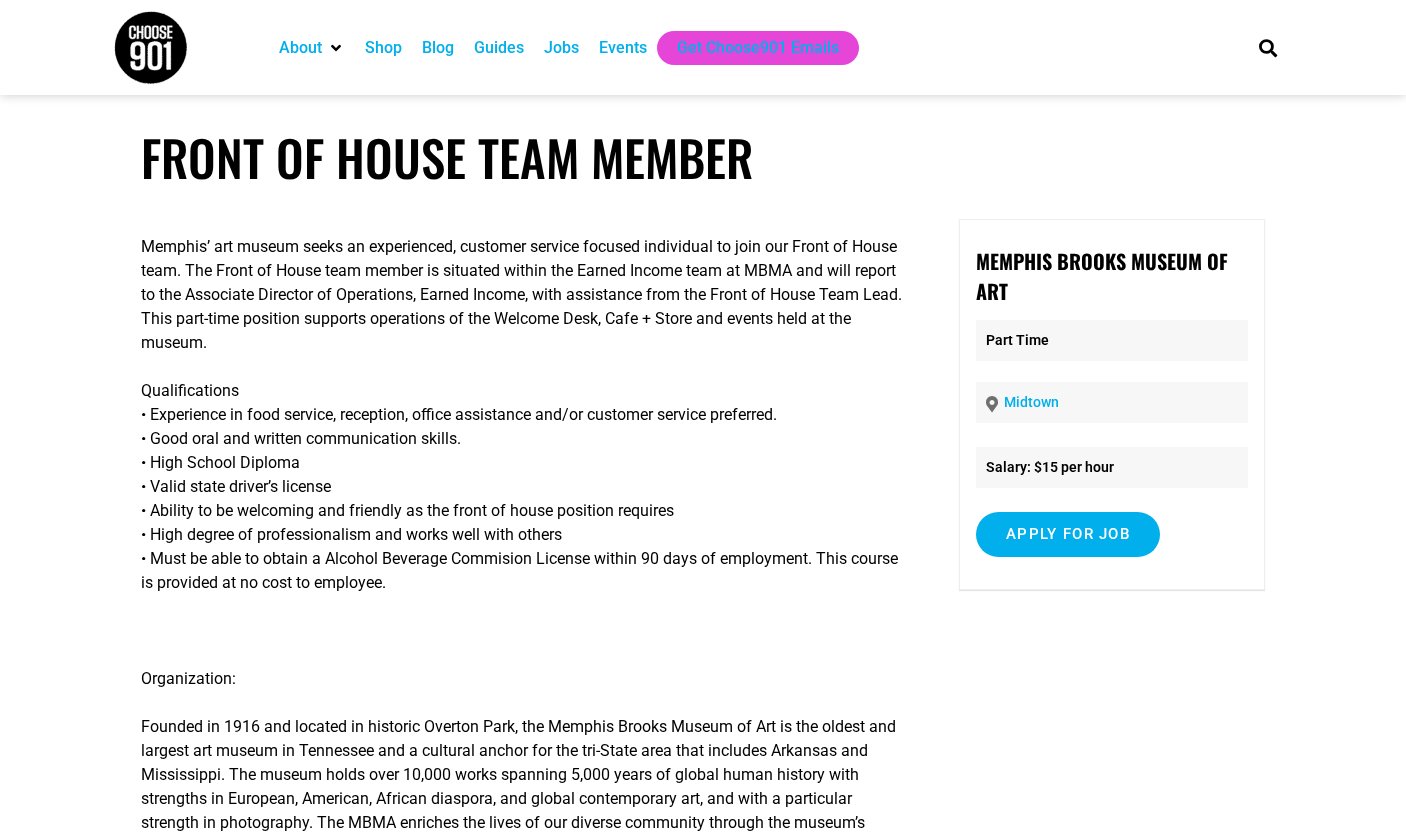 drag, startPoint x: 131, startPoint y: 241, endPoint x: 536, endPoint y: 574, distance: 524.32245 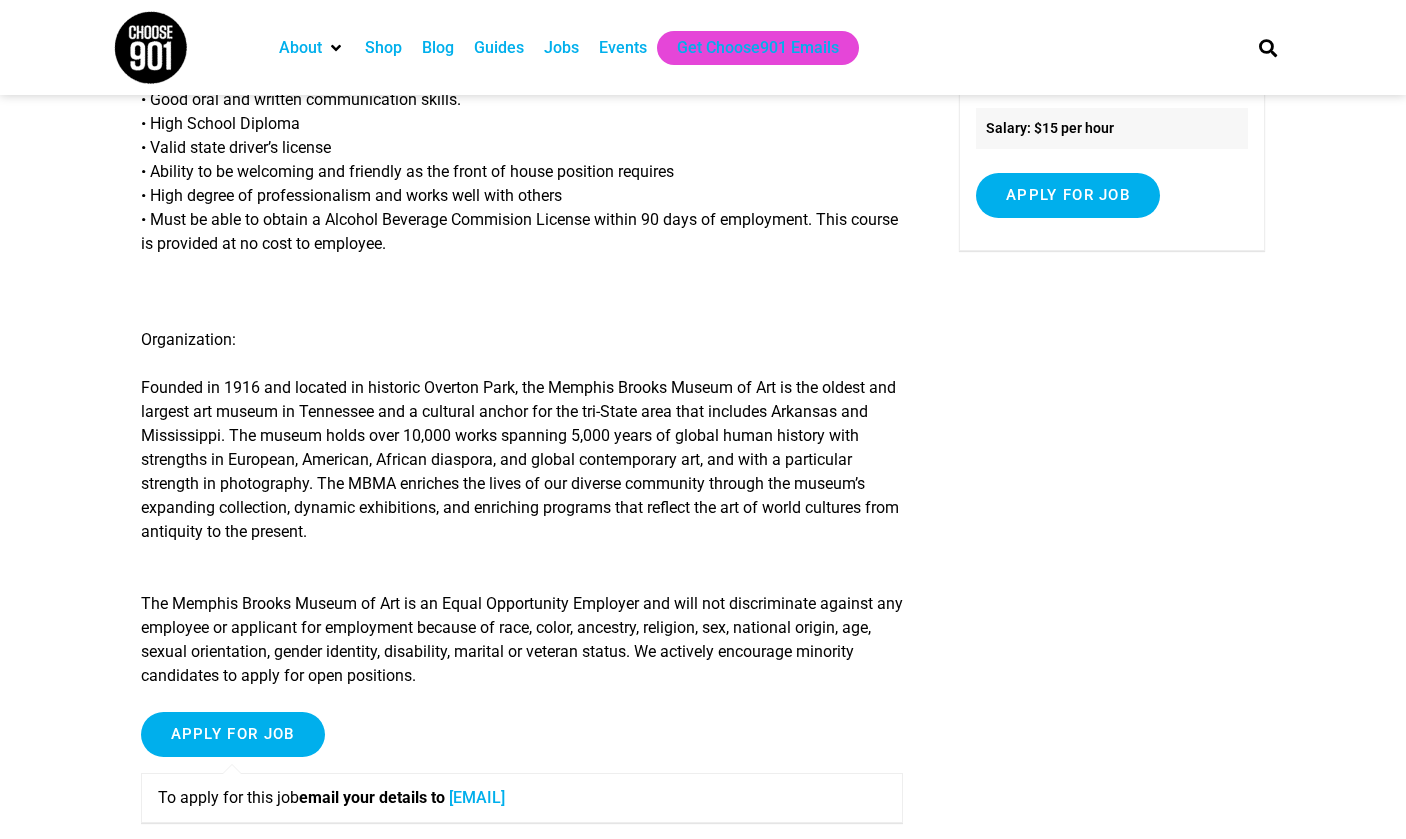 scroll, scrollTop: 347, scrollLeft: 0, axis: vertical 